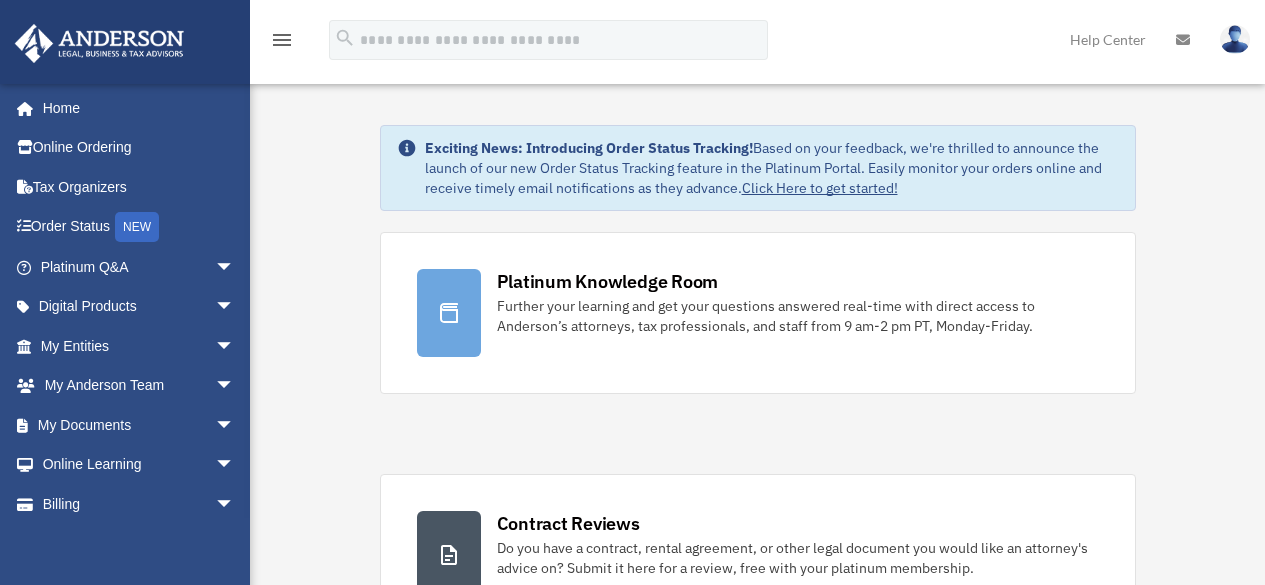 scroll, scrollTop: 0, scrollLeft: 0, axis: both 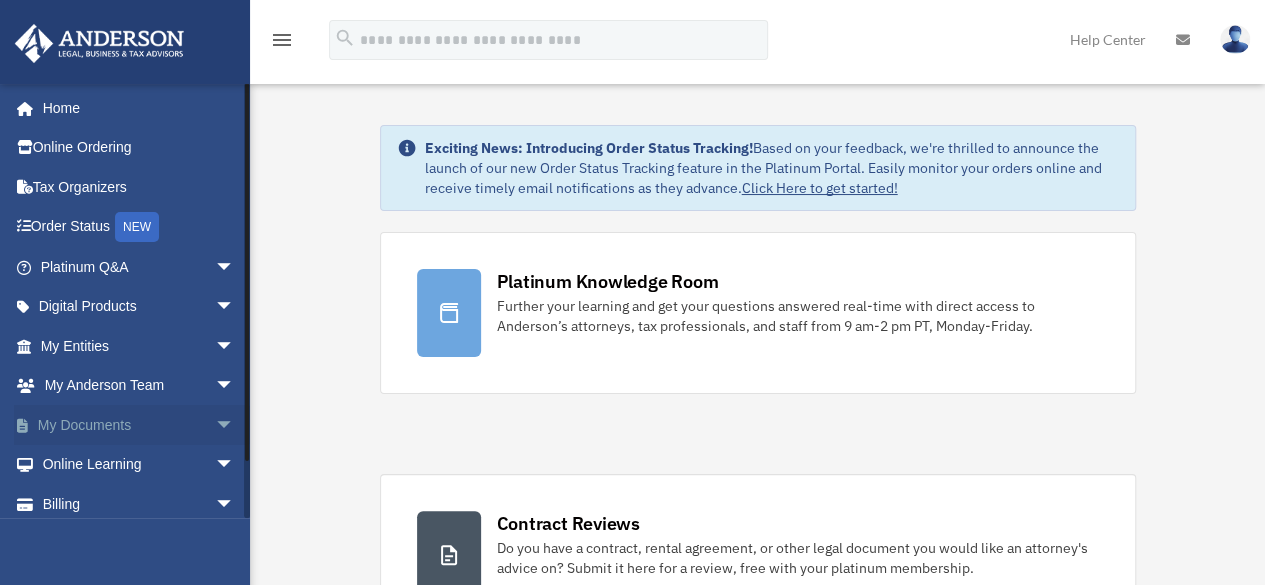 click on "My Documents arrow_drop_down" at bounding box center [139, 425] 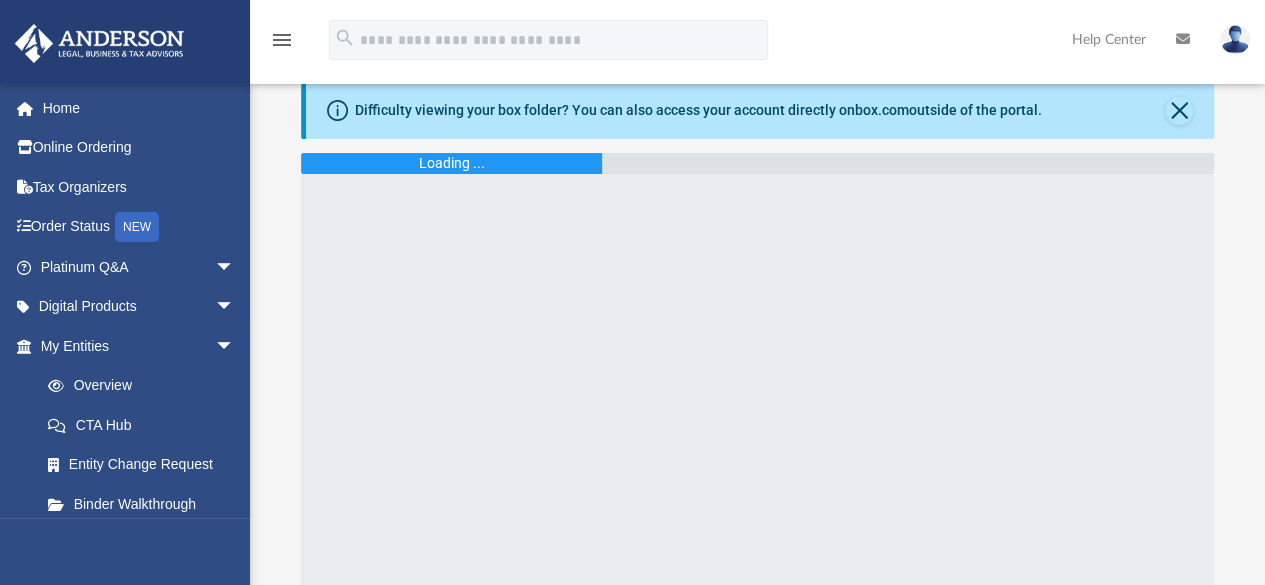 scroll, scrollTop: 0, scrollLeft: 0, axis: both 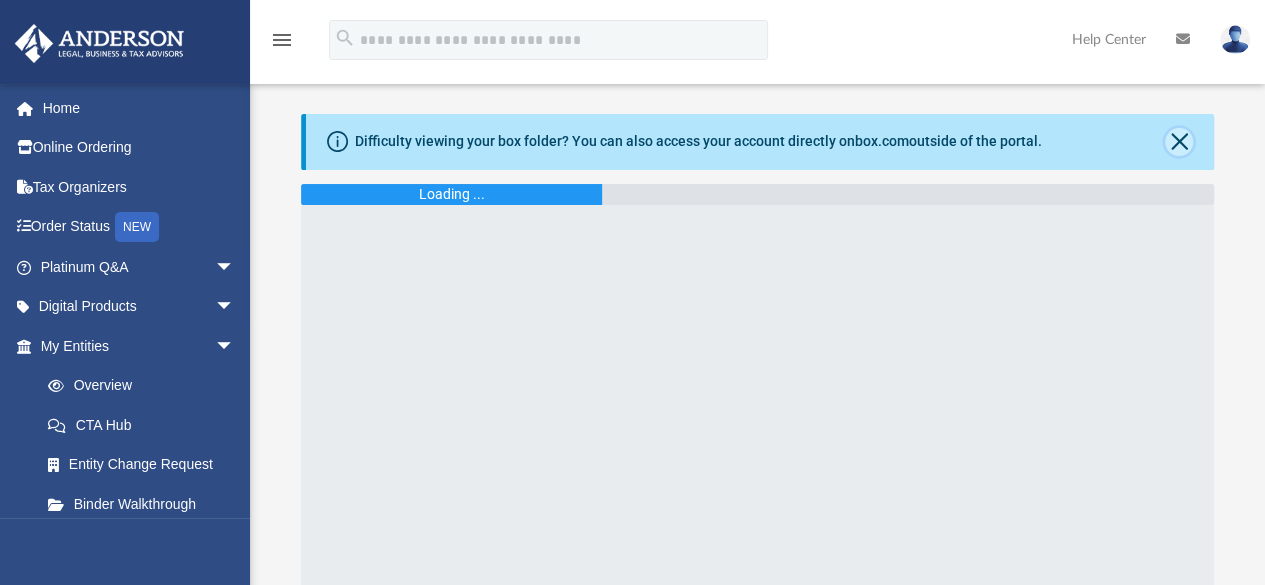 click 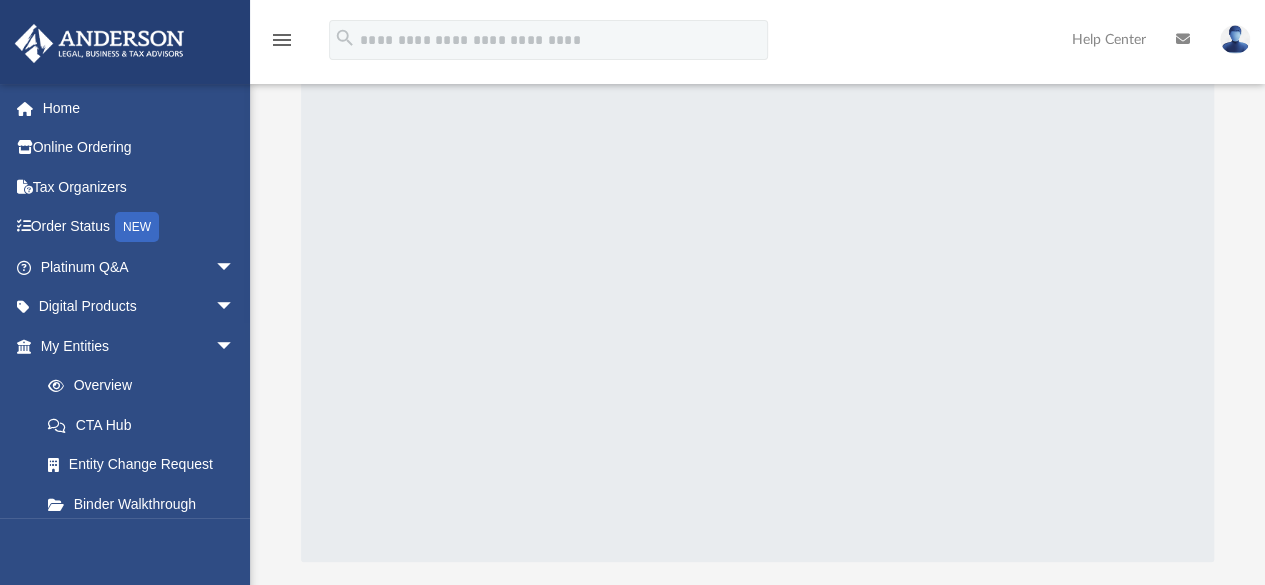 scroll, scrollTop: 0, scrollLeft: 0, axis: both 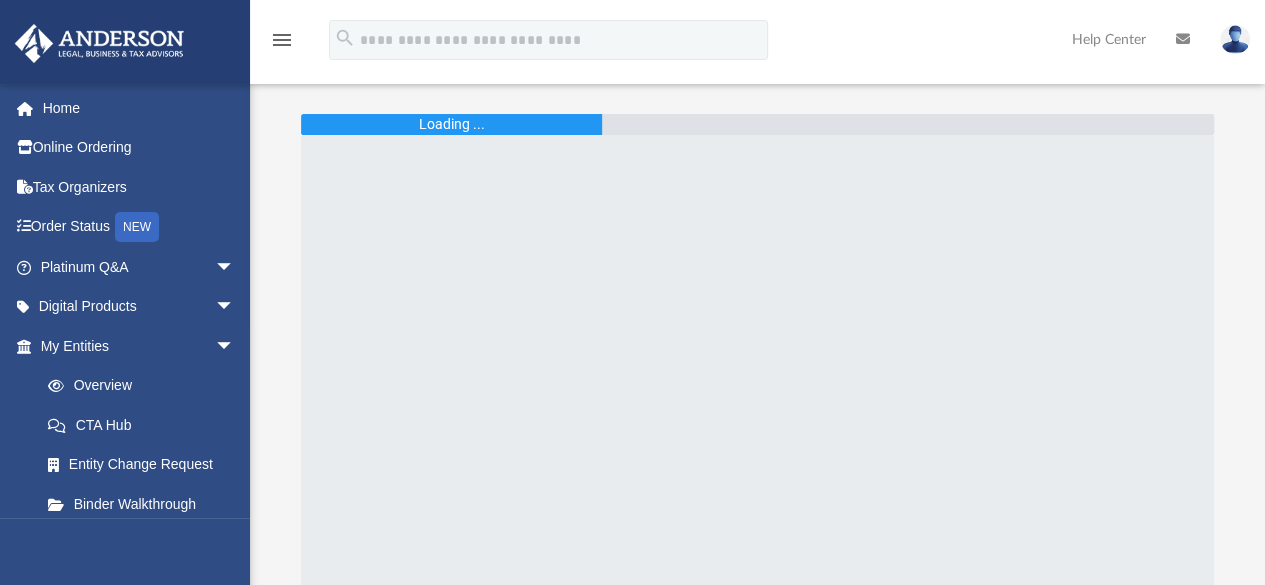 click at bounding box center [1235, 39] 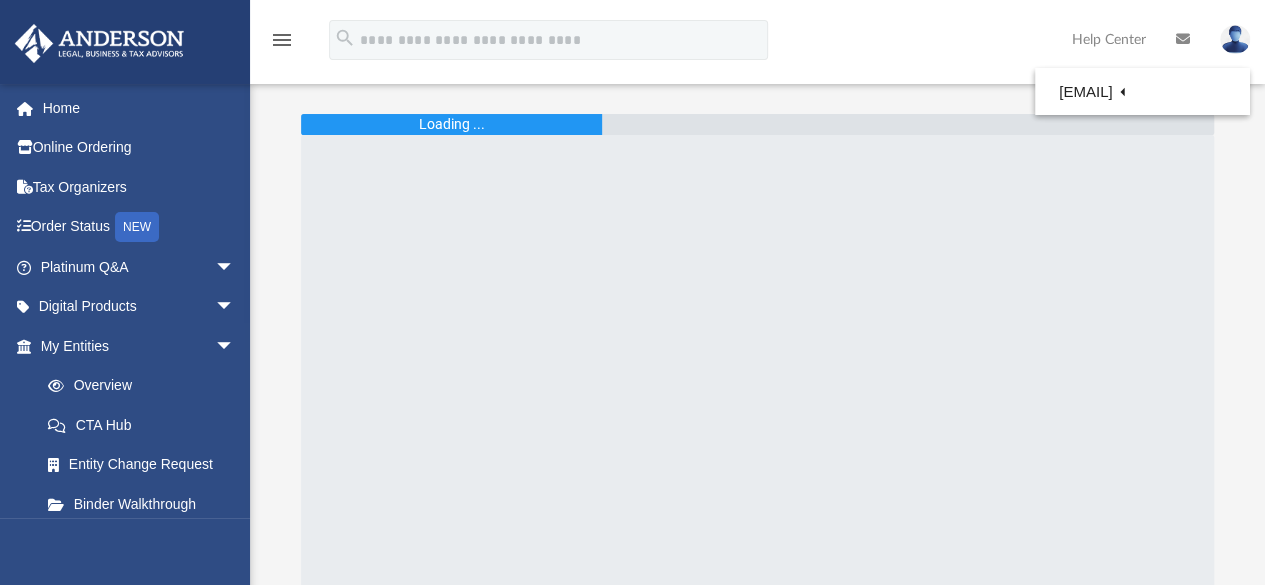 click at bounding box center (1235, 39) 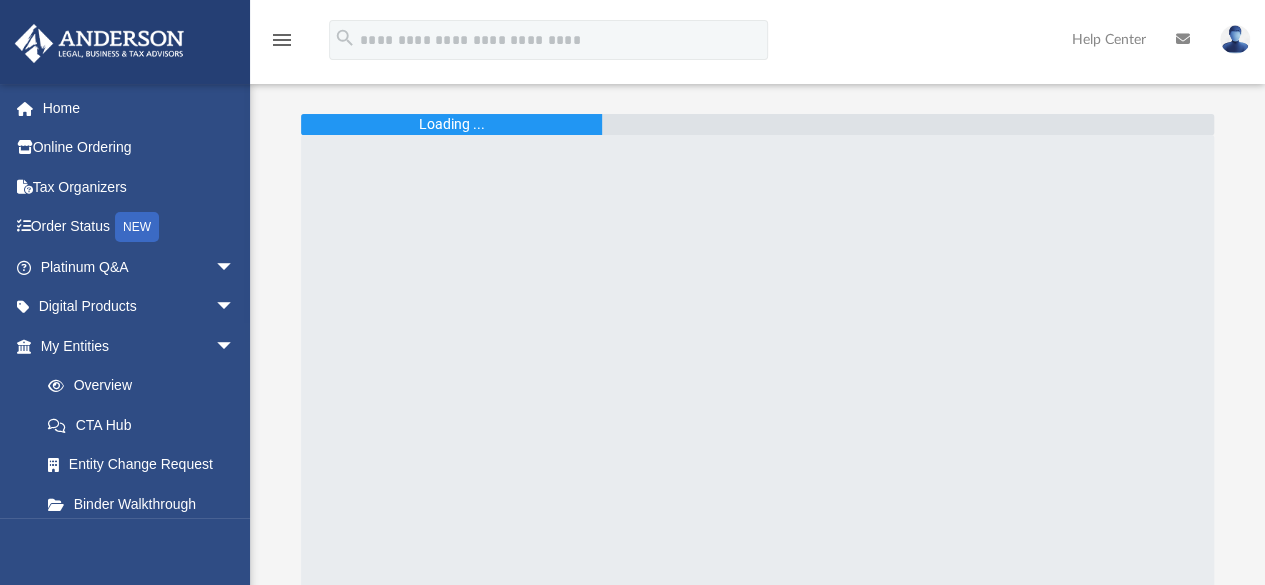 click at bounding box center [1235, 39] 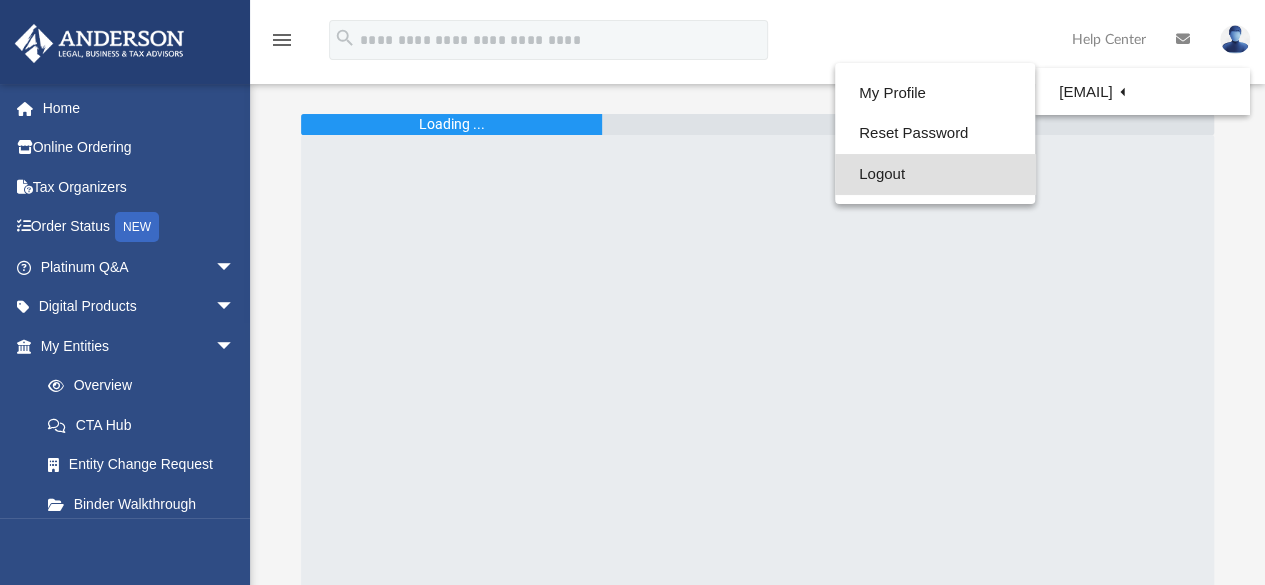 click on "Logout" at bounding box center [935, 174] 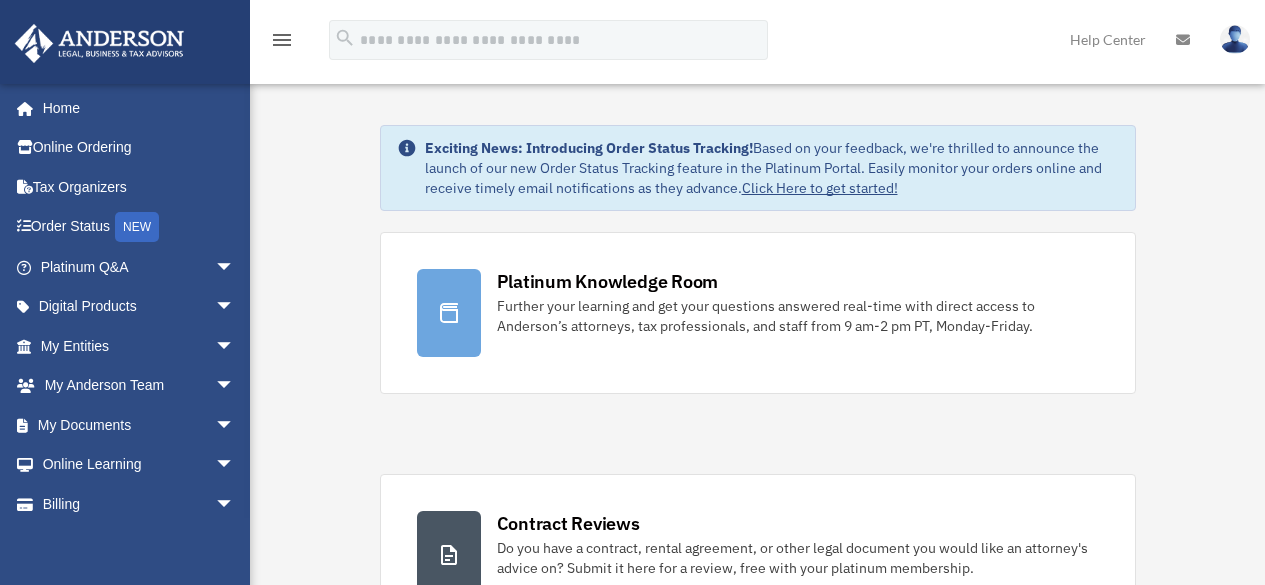 scroll, scrollTop: 0, scrollLeft: 0, axis: both 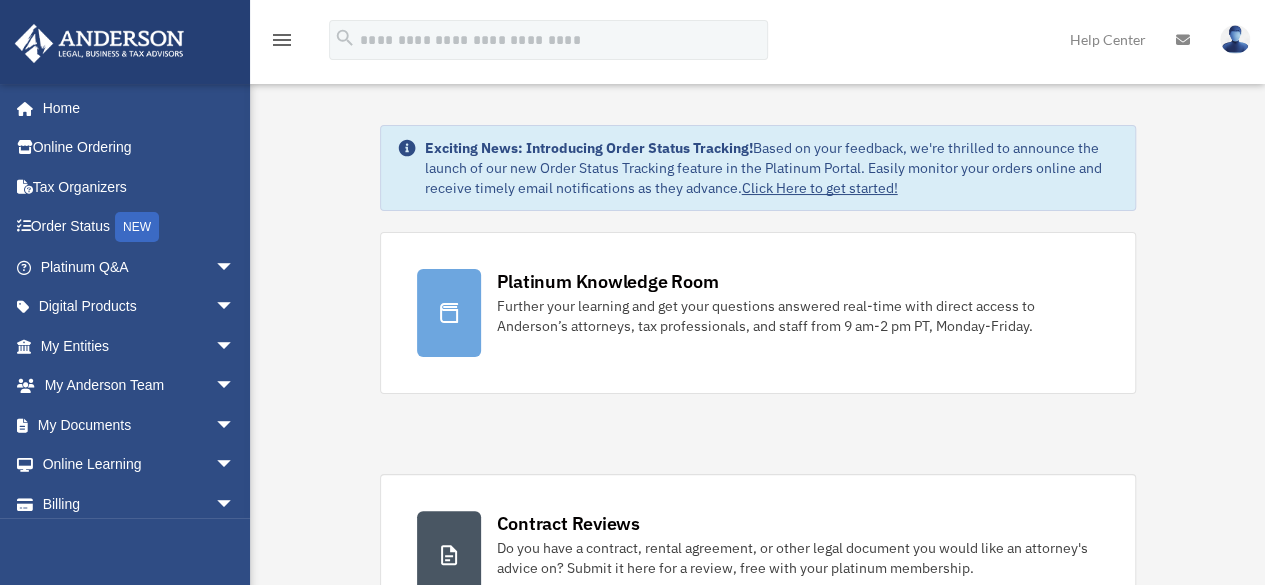 click at bounding box center [1235, 39] 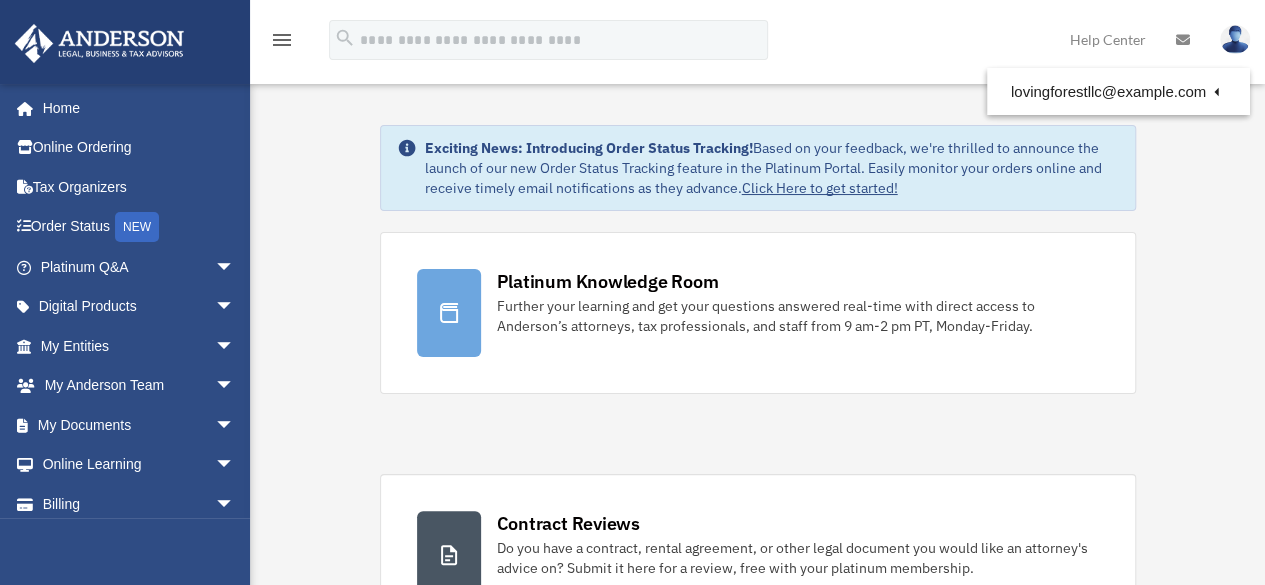 click on "Exciting News: Introducing Order Status Tracking!  Based on your feedback, we're thrilled to announce the launch of our new Order Status Tracking feature in the Platinum Portal. Easily monitor your orders online and receive timely email notifications as they advance.   Click Here to get started!
Platinum Knowledge Room
Further your learning and get your questions answered real-time with direct access to Anderson’s attorneys, tax professionals, and staff from 9 am-2 pm PT, Monday-Friday." at bounding box center (757, 1250) 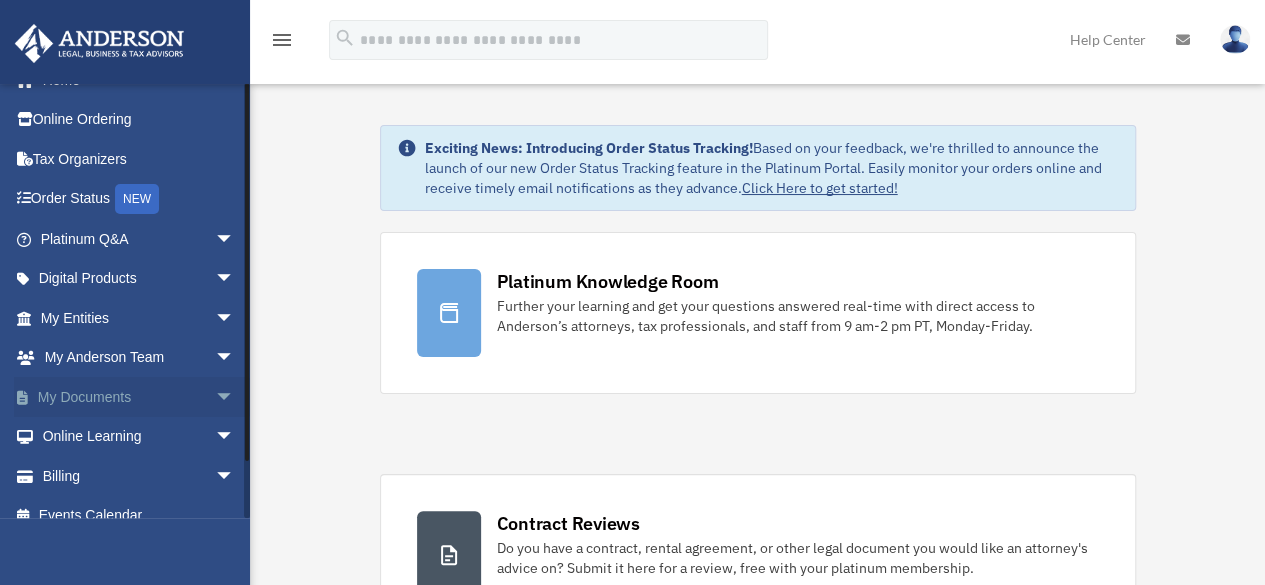 scroll, scrollTop: 49, scrollLeft: 0, axis: vertical 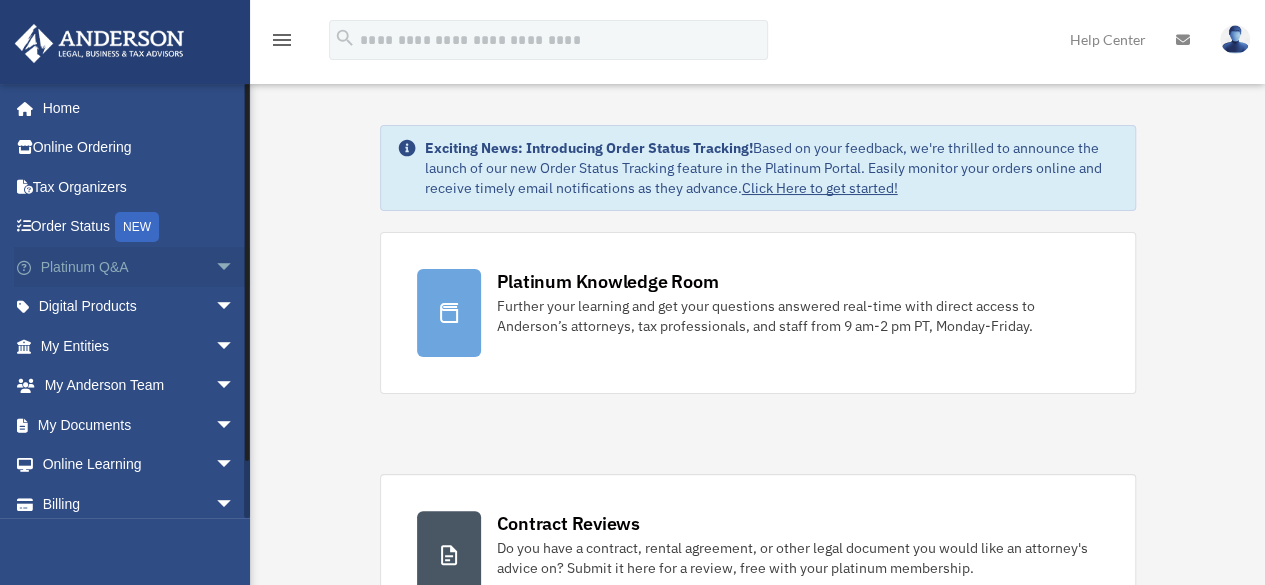 click on "arrow_drop_down" at bounding box center [235, 267] 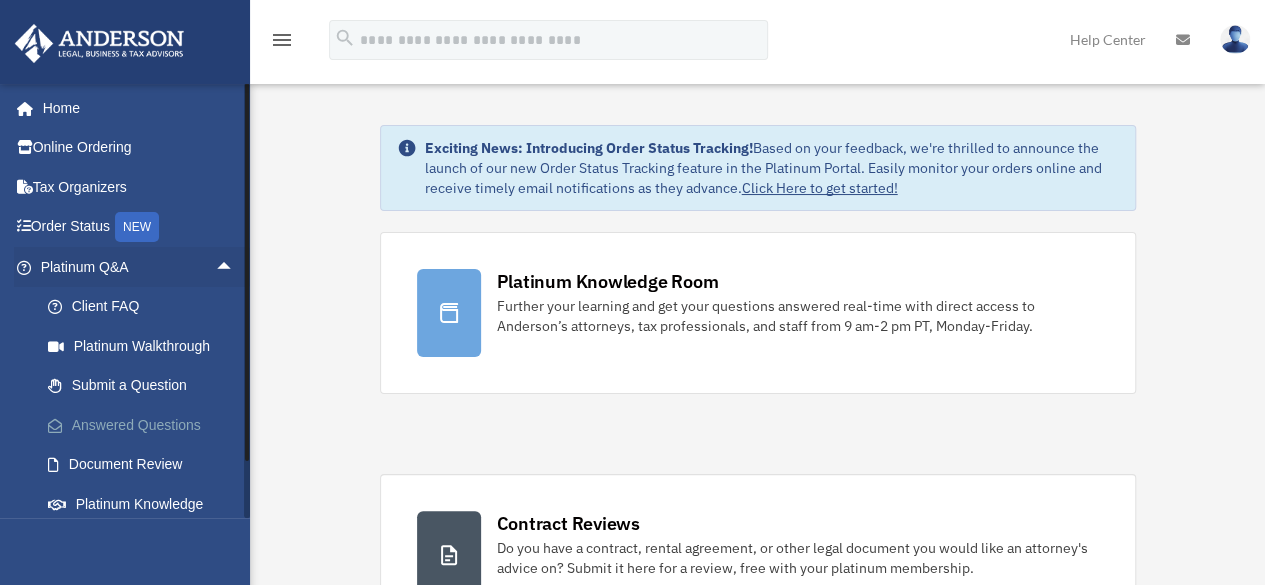 click on "Answered Questions" at bounding box center (146, 425) 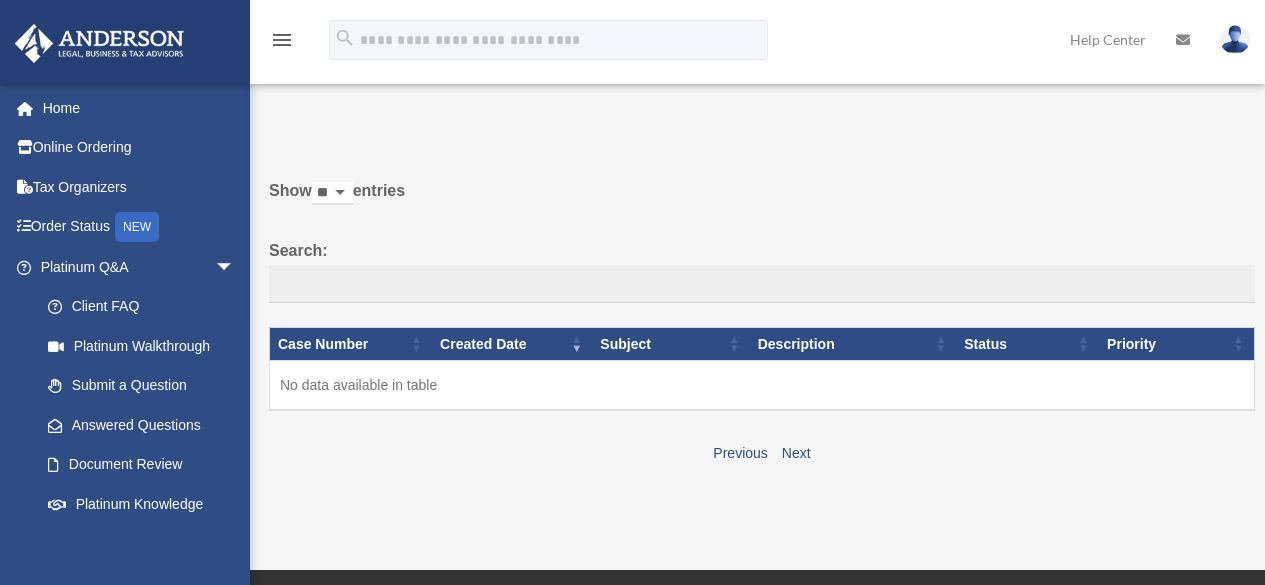 scroll, scrollTop: 0, scrollLeft: 0, axis: both 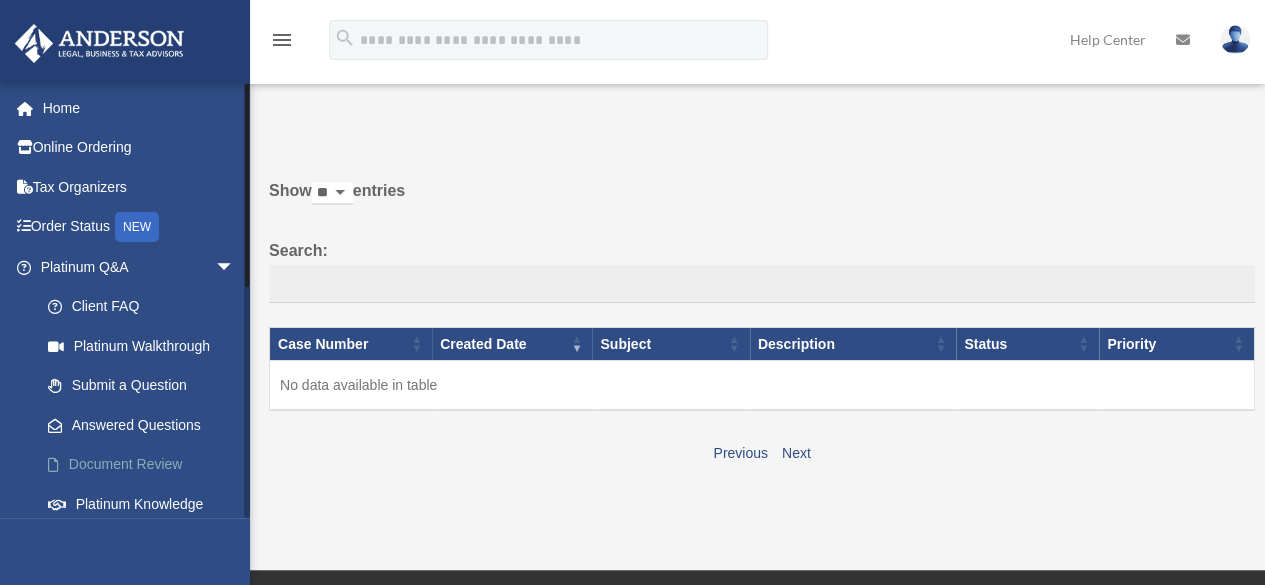 click on "Document Review" at bounding box center [146, 465] 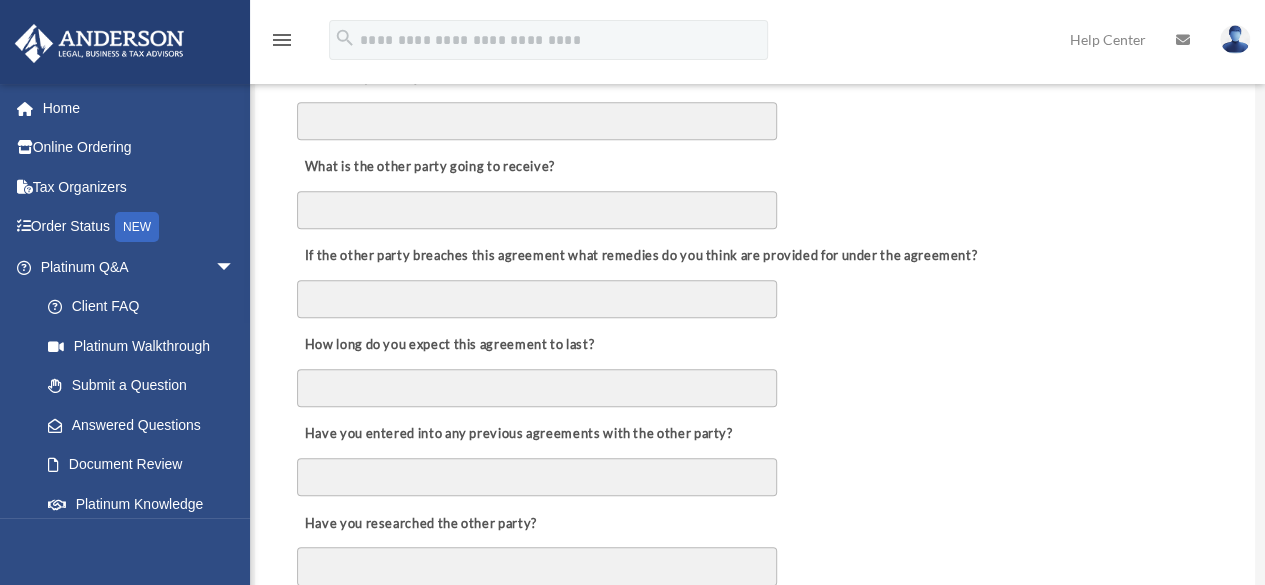 scroll, scrollTop: 700, scrollLeft: 0, axis: vertical 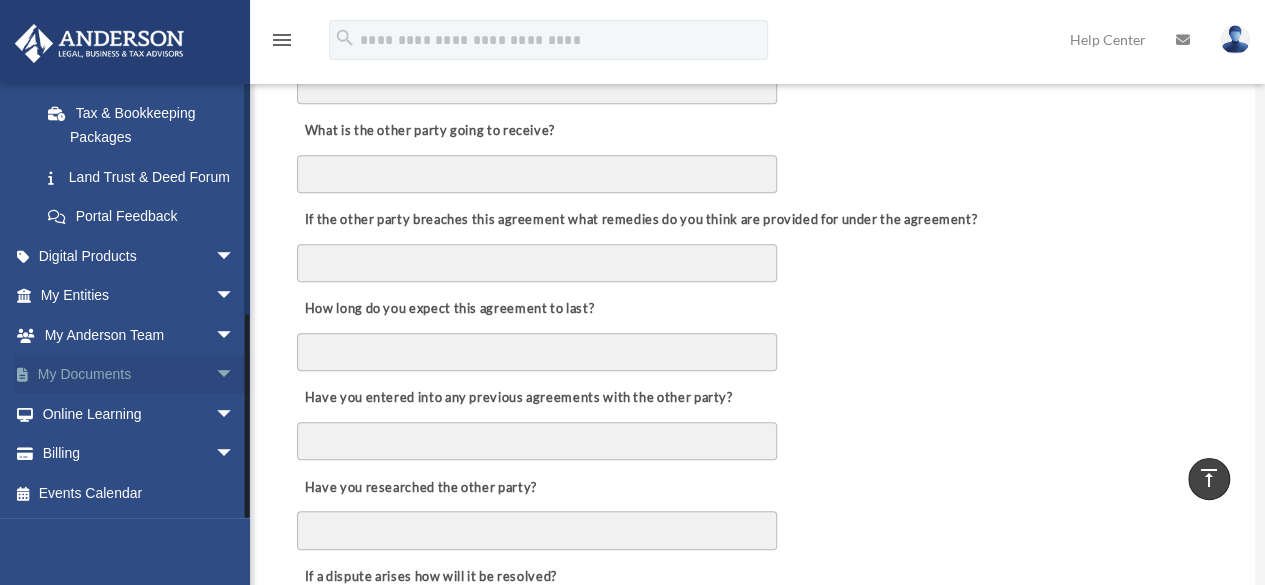 click on "arrow_drop_down" at bounding box center (235, 375) 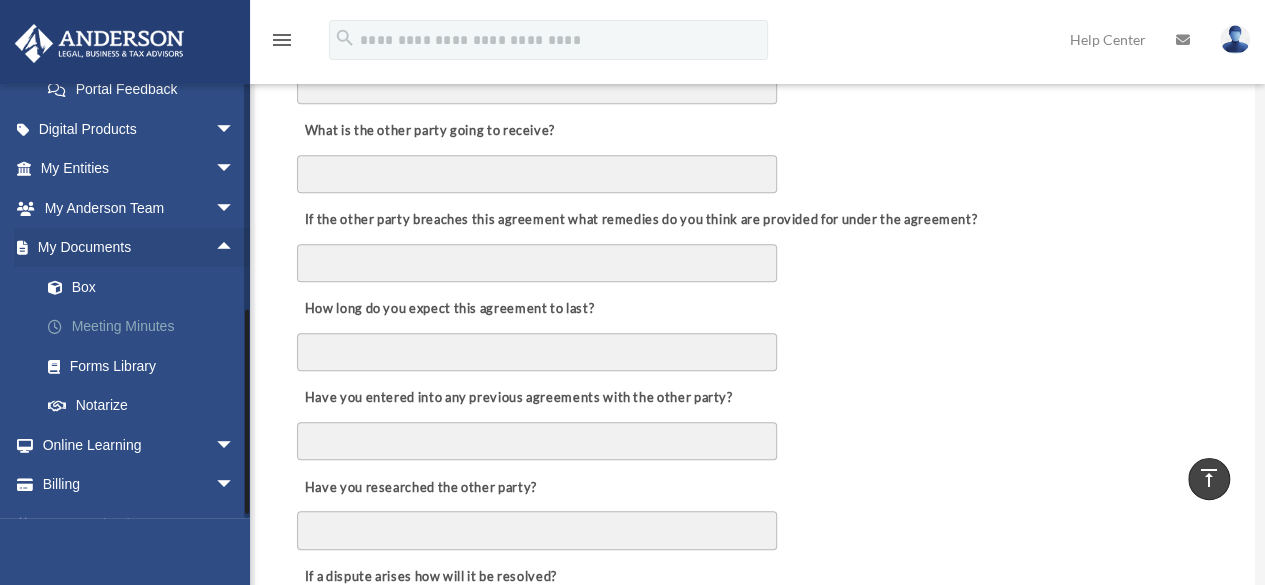 scroll, scrollTop: 636, scrollLeft: 0, axis: vertical 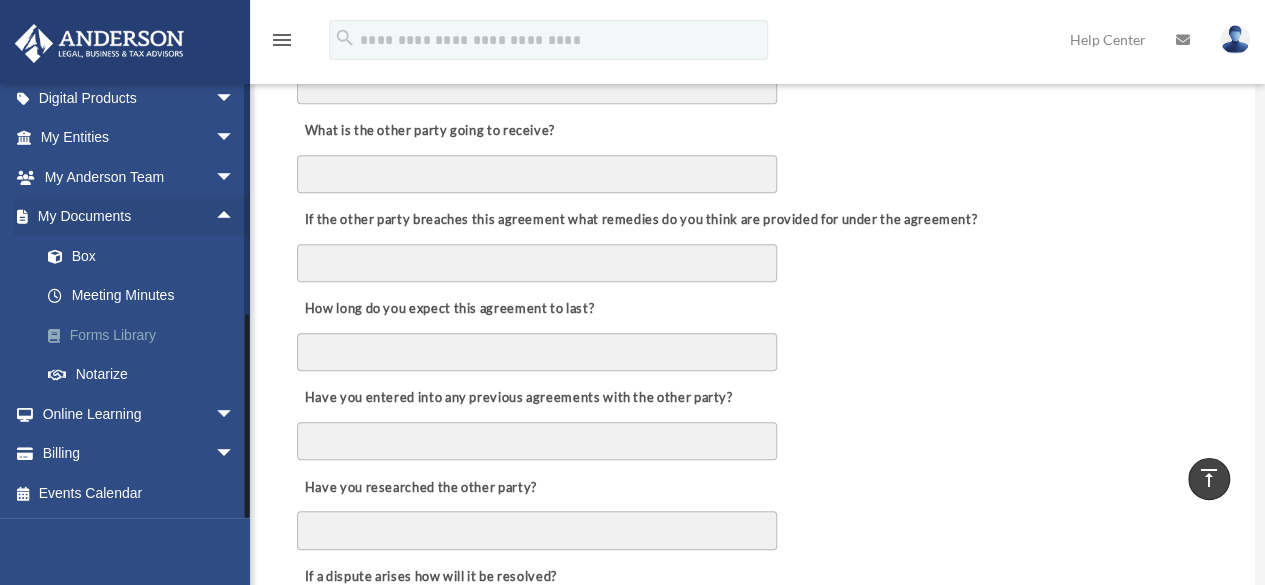 click on "Forms Library" at bounding box center (146, 335) 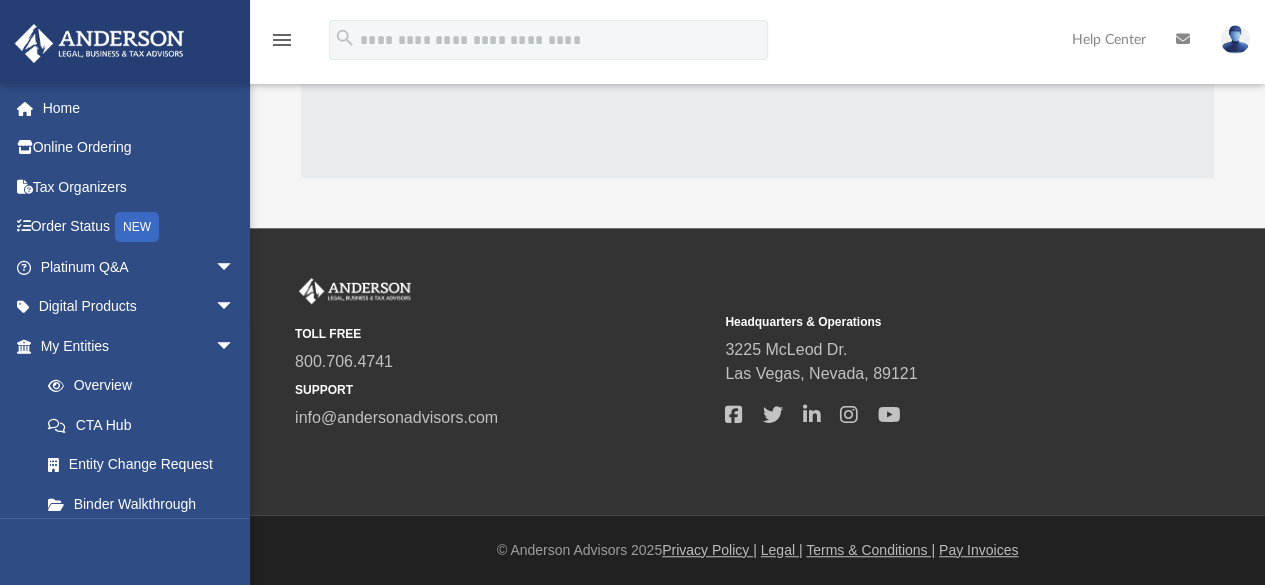scroll, scrollTop: 0, scrollLeft: 0, axis: both 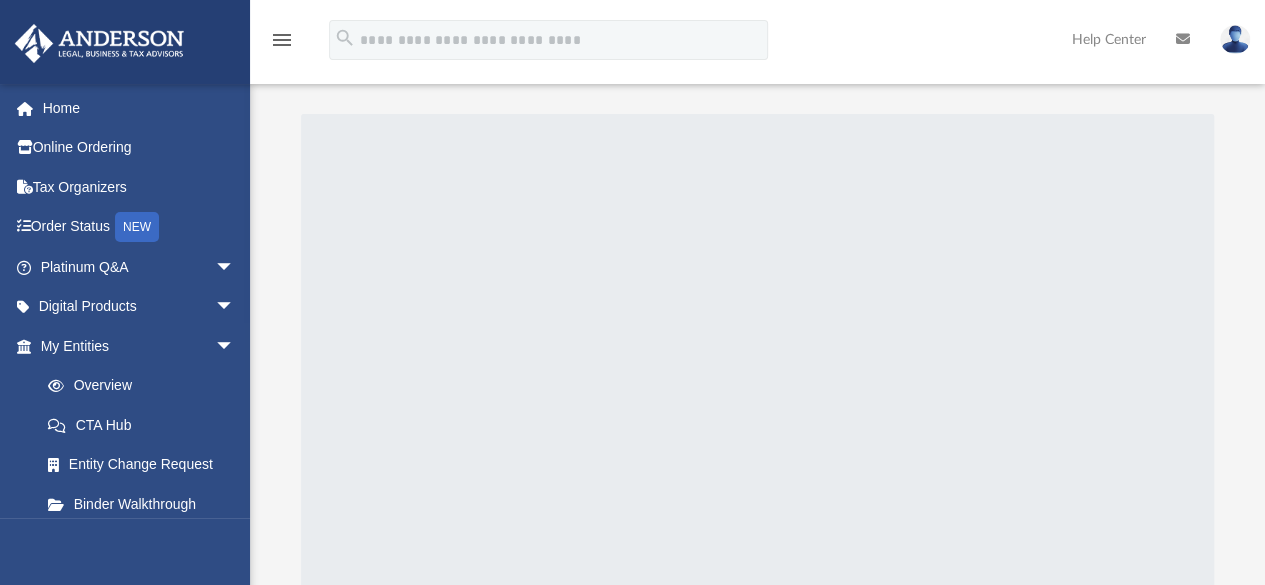 click on "menu
search
Site Menu		            	 add
[EMAIL]
My Profile
Reset Password
Logout
Help Center" at bounding box center [632, 49] 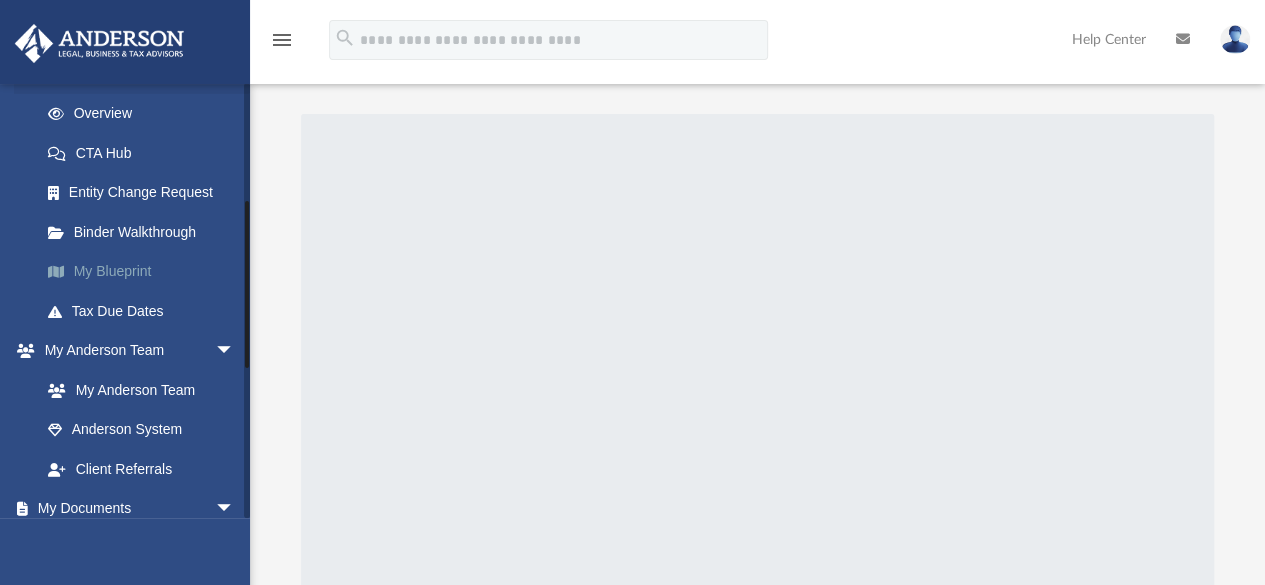 scroll, scrollTop: 300, scrollLeft: 0, axis: vertical 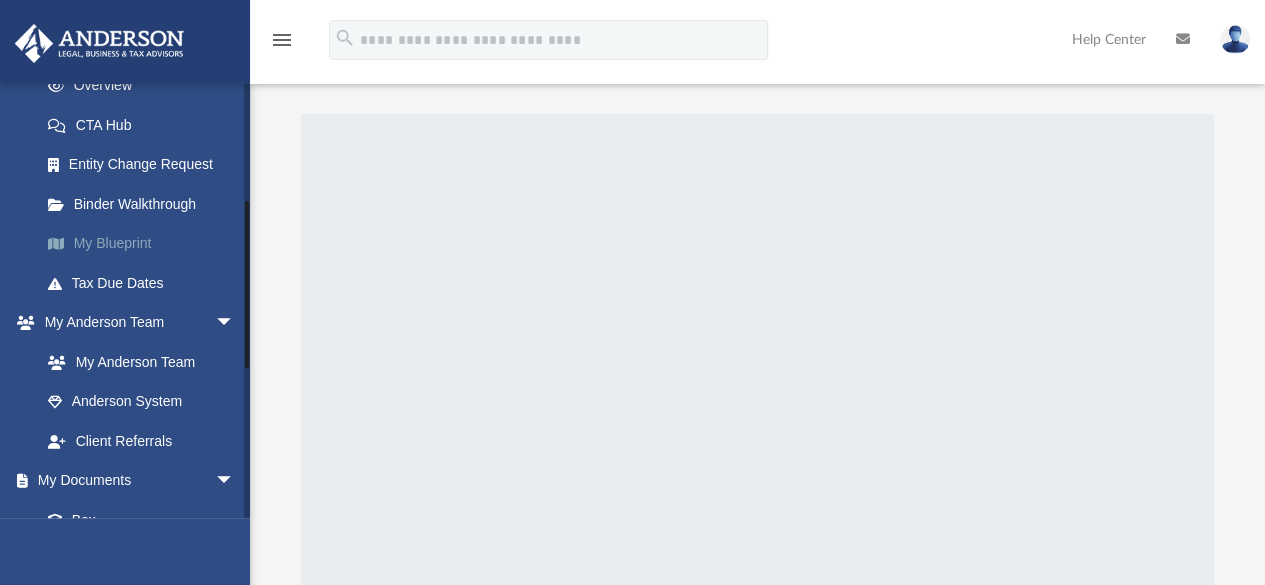 click on "My Blueprint" at bounding box center [146, 244] 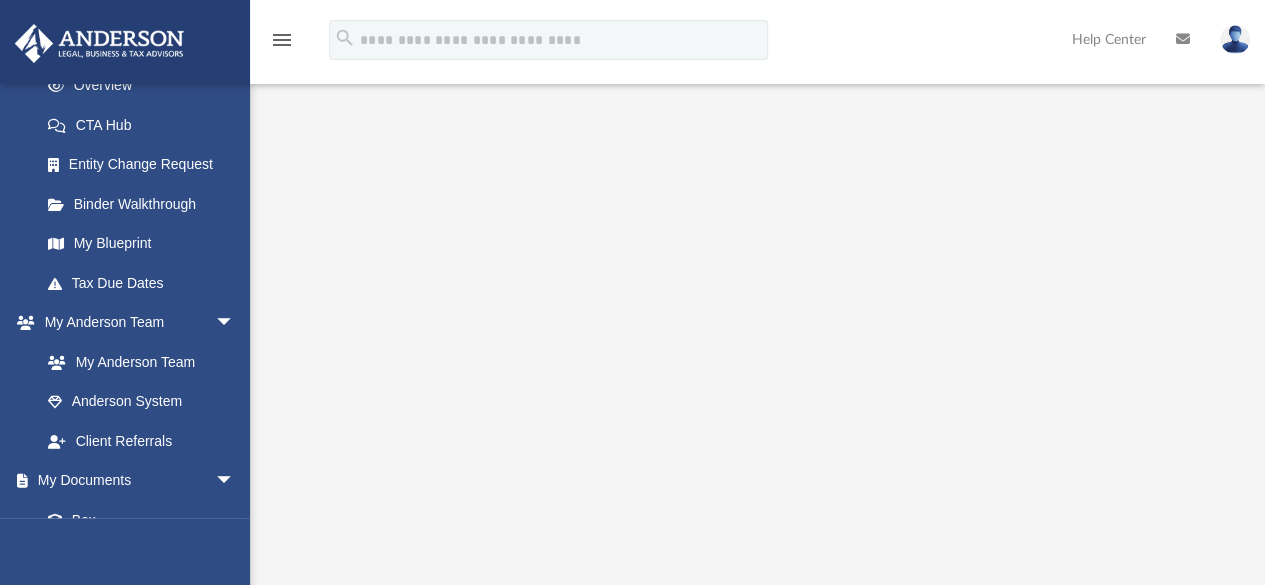 scroll, scrollTop: 100, scrollLeft: 0, axis: vertical 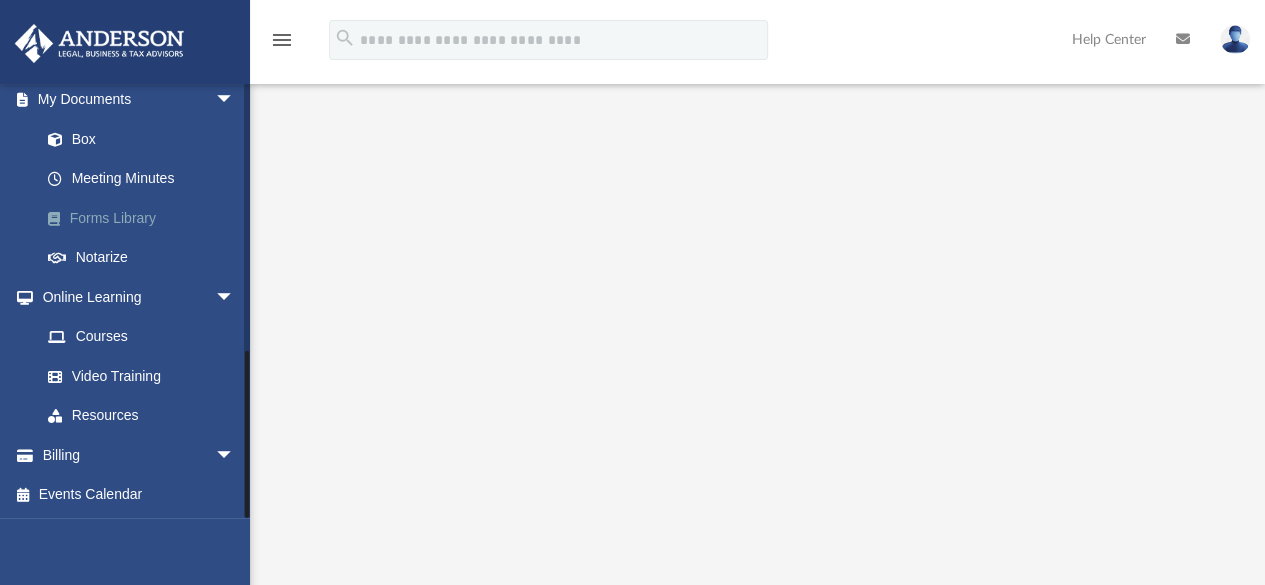 click on "Forms Library" at bounding box center [146, 218] 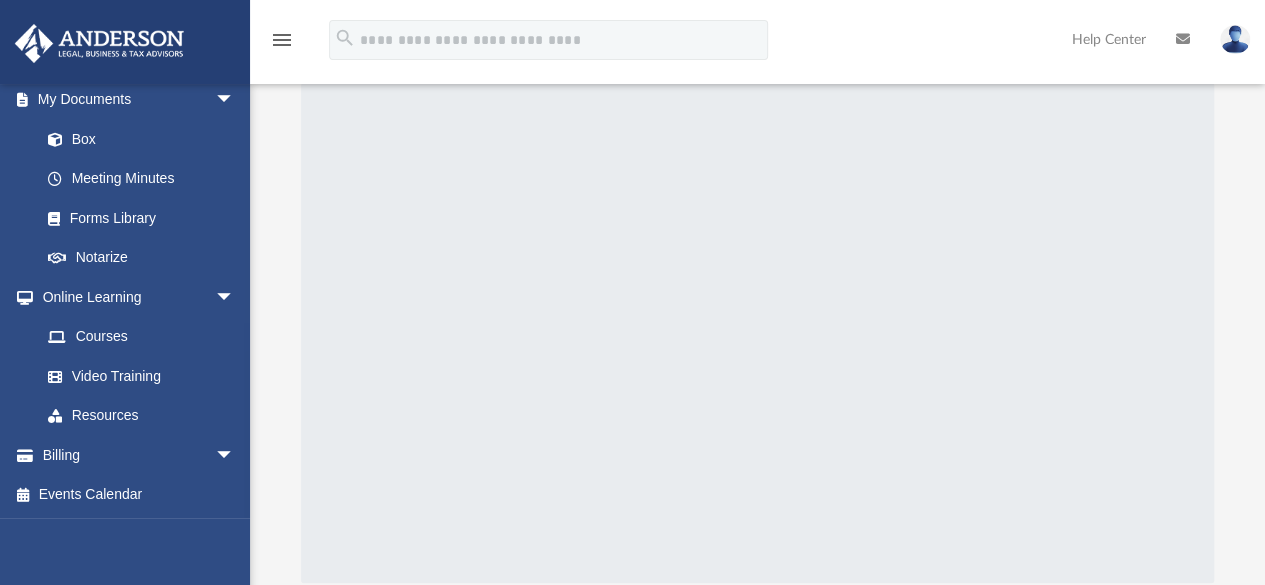 scroll, scrollTop: 0, scrollLeft: 0, axis: both 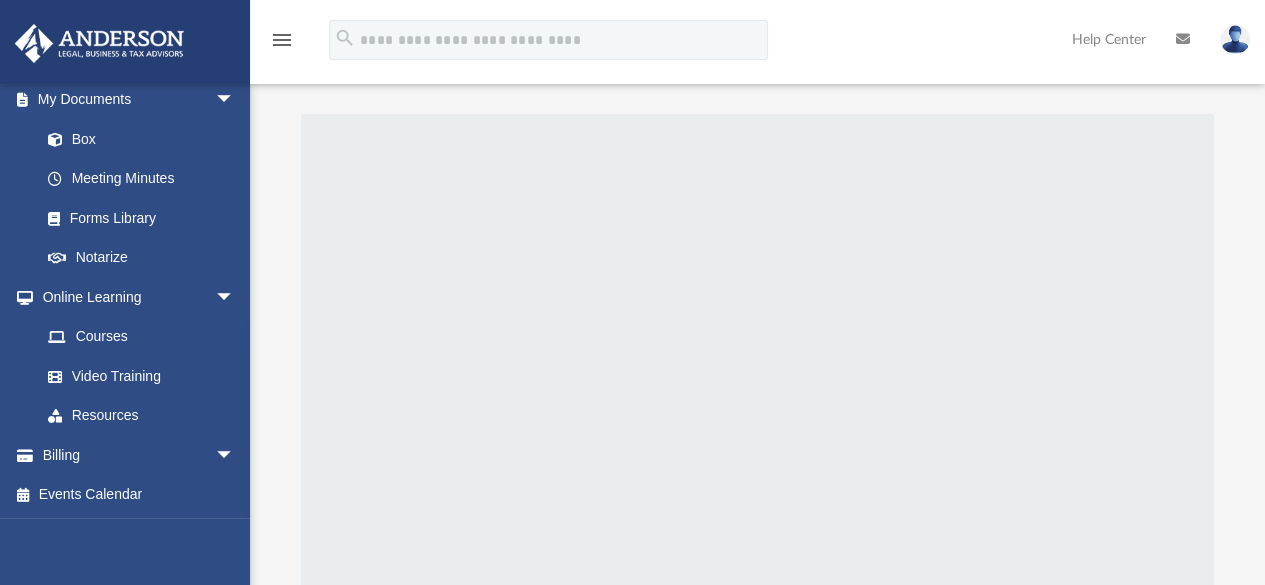 click at bounding box center (758, 364) 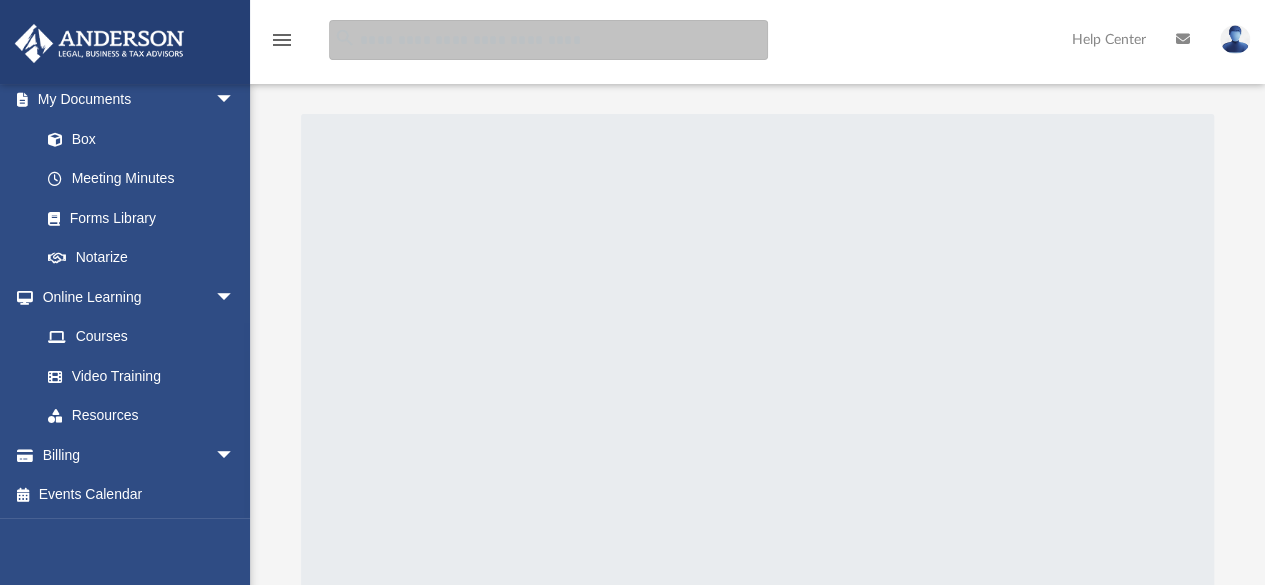 click at bounding box center (548, 40) 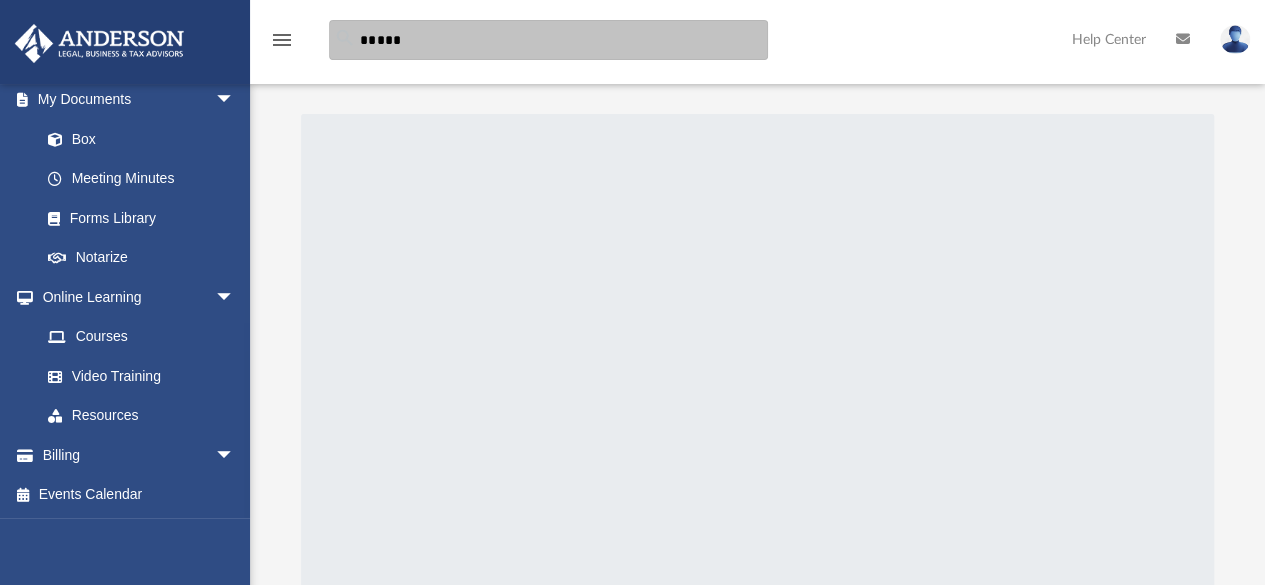 type on "*****" 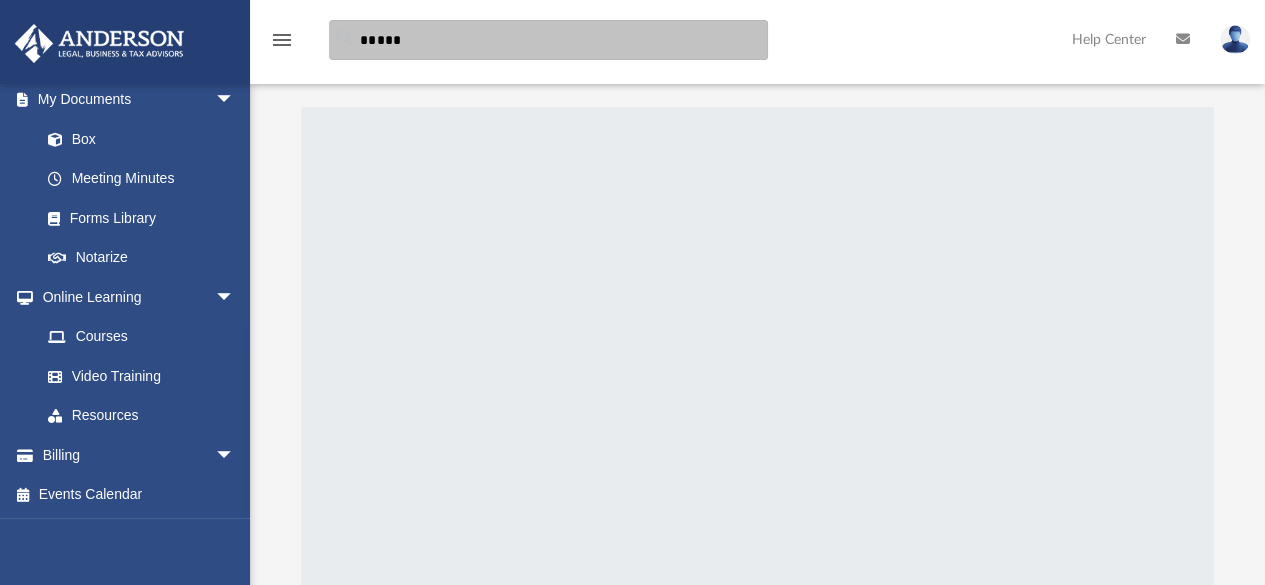 scroll, scrollTop: 0, scrollLeft: 0, axis: both 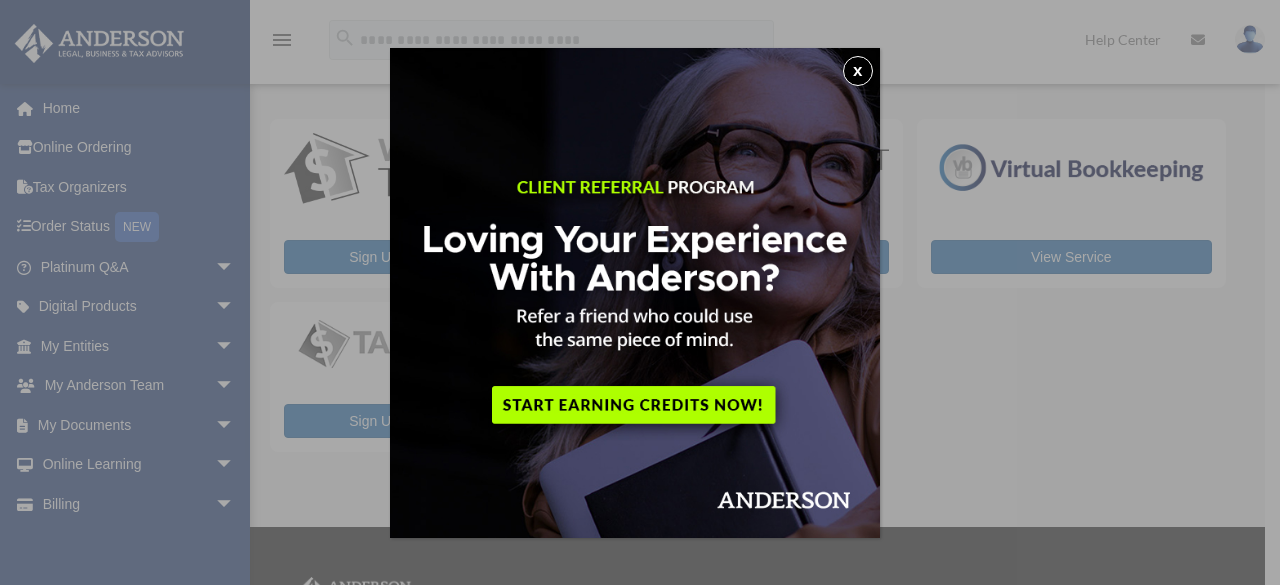 click on "x" at bounding box center [858, 71] 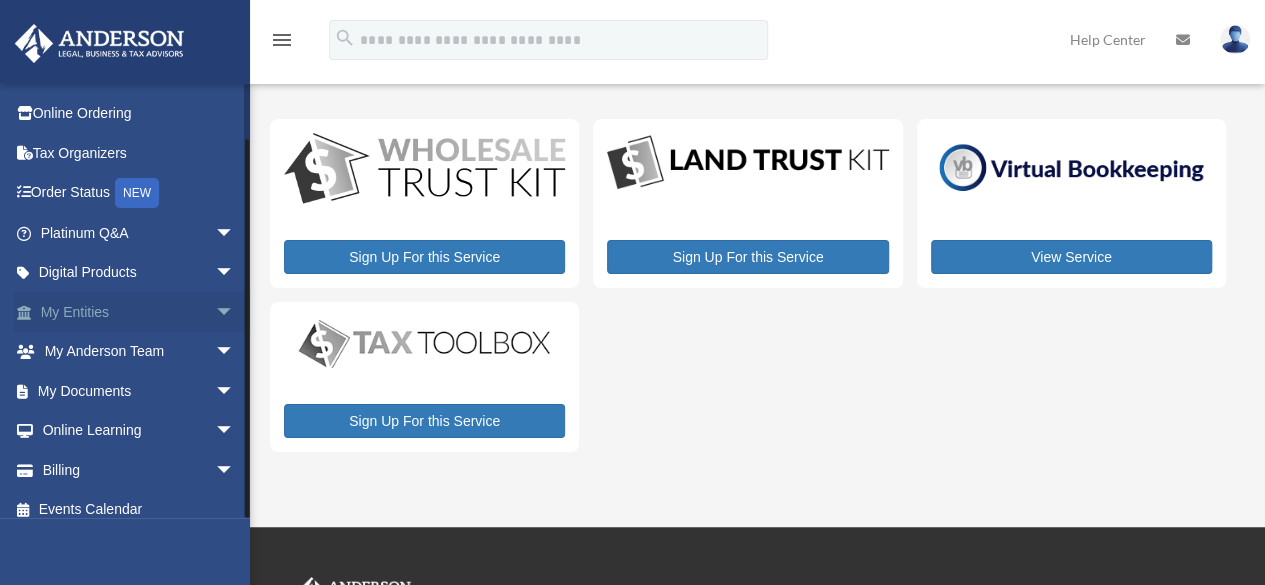 scroll, scrollTop: 49, scrollLeft: 0, axis: vertical 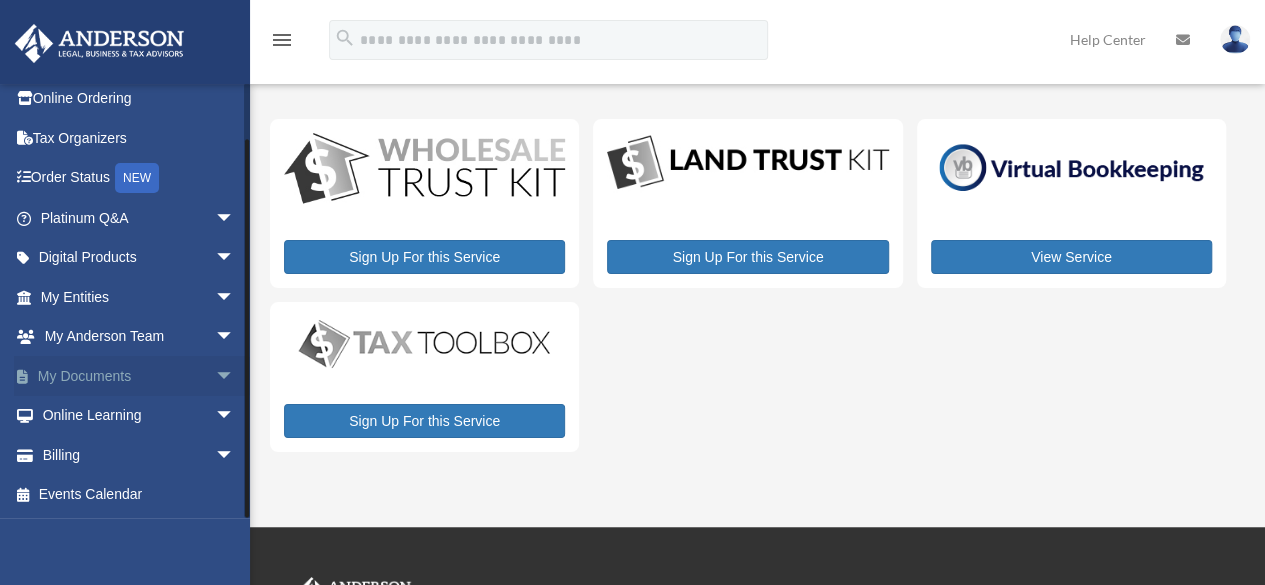 click on "My Documents arrow_drop_down" at bounding box center (139, 376) 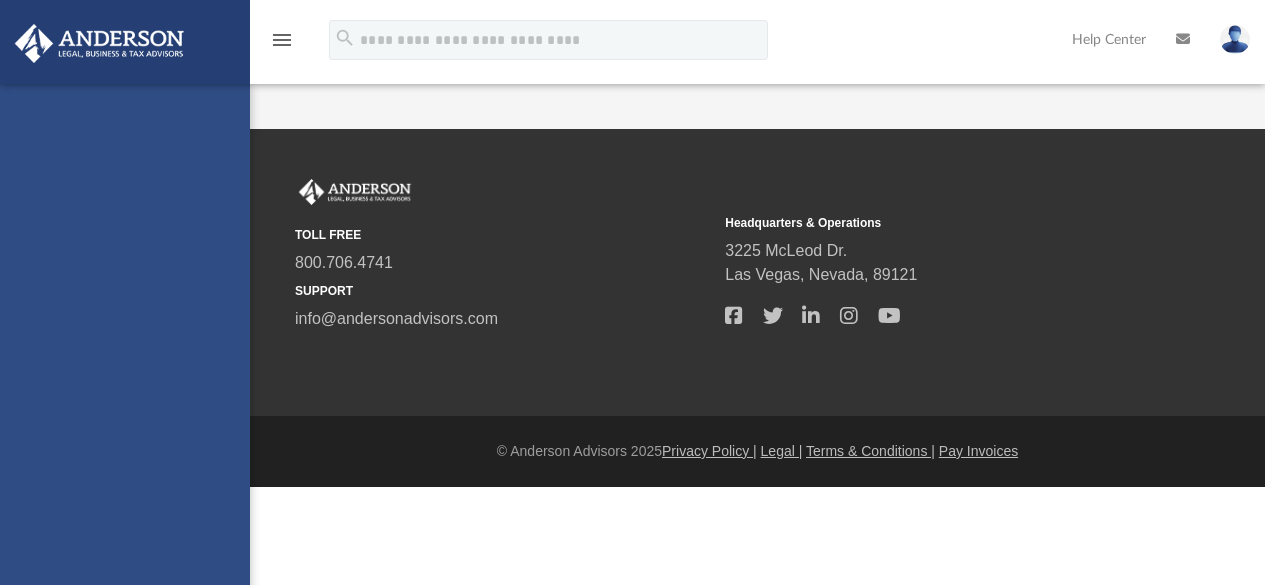 scroll, scrollTop: 0, scrollLeft: 0, axis: both 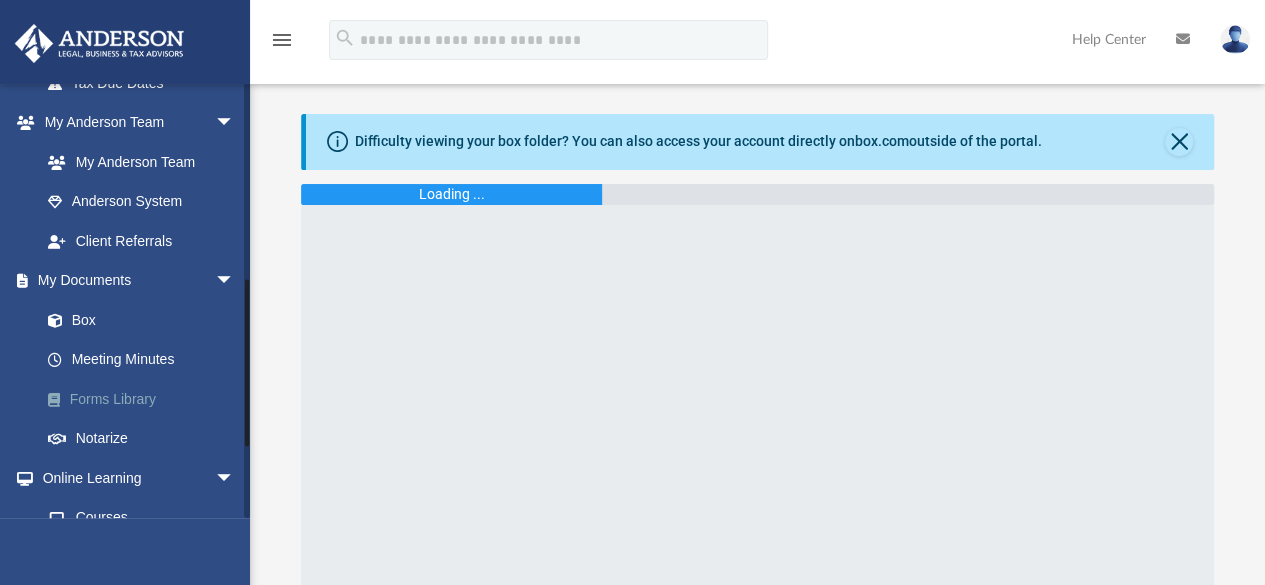 click on "Forms Library" at bounding box center [146, 399] 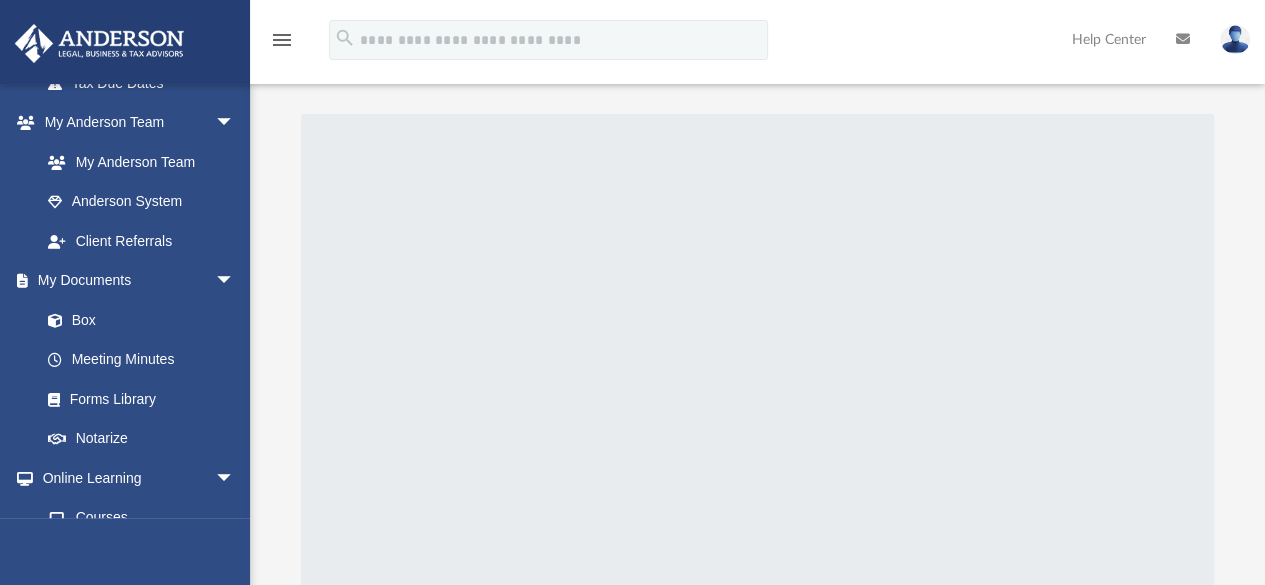click on "menu" at bounding box center [282, 40] 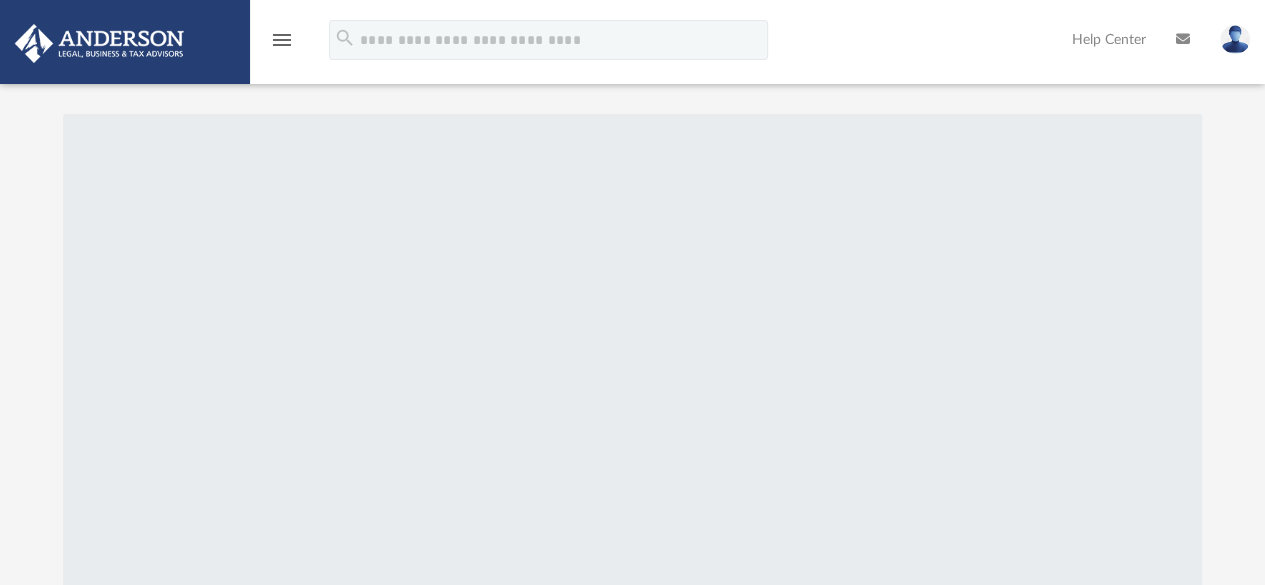 scroll, scrollTop: 965, scrollLeft: 0, axis: vertical 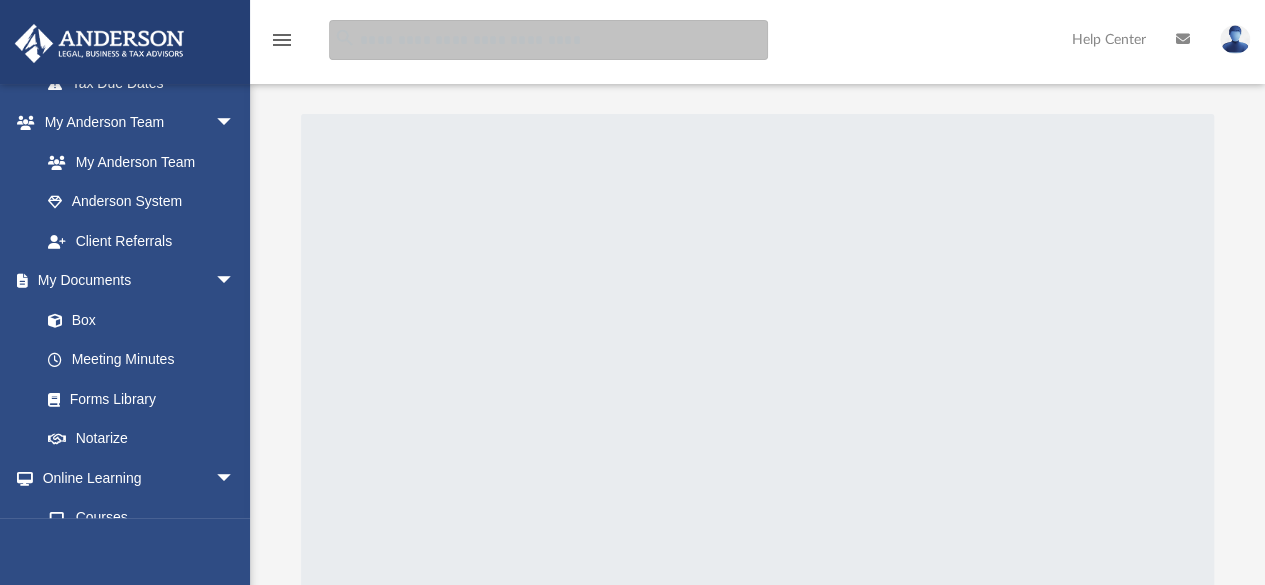 click at bounding box center [548, 40] 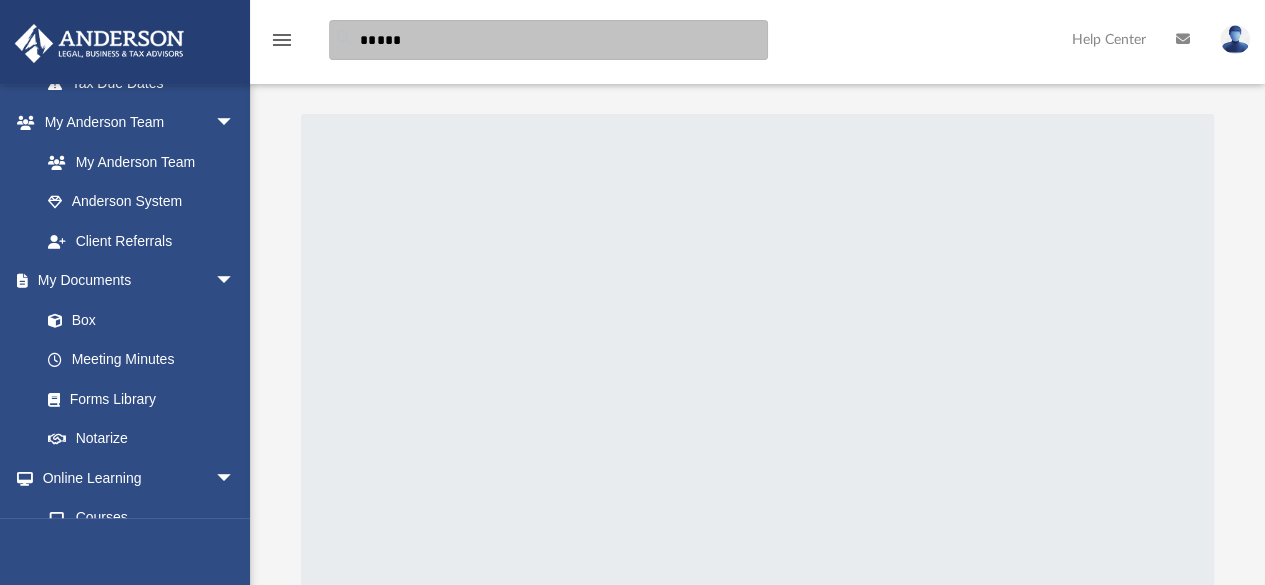 type on "*****" 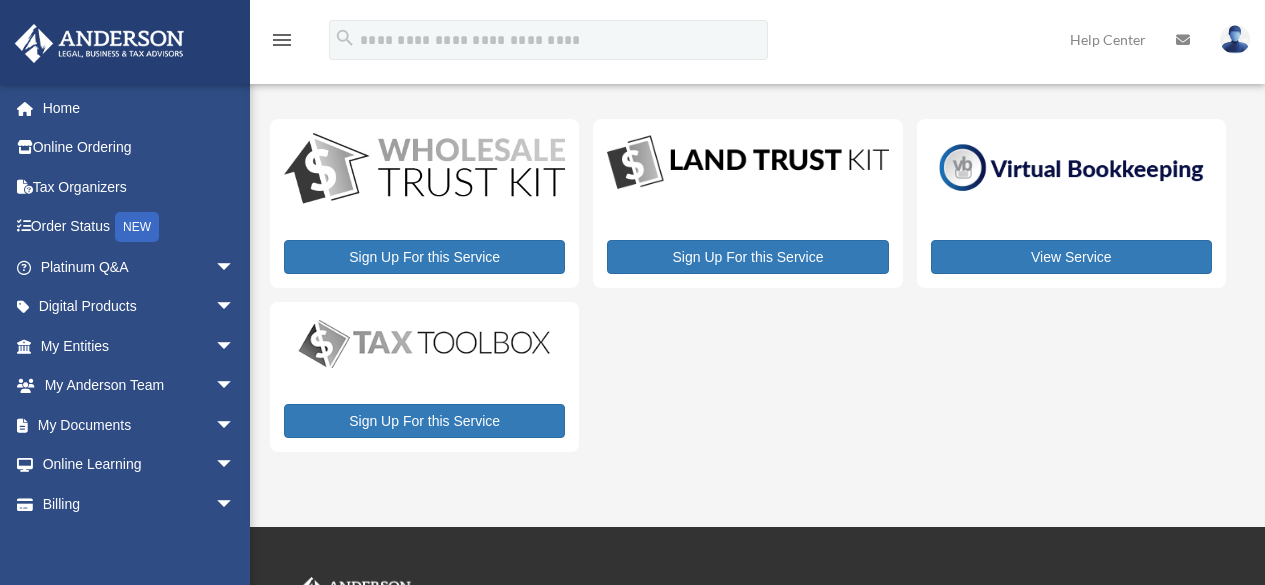 scroll, scrollTop: 0, scrollLeft: 0, axis: both 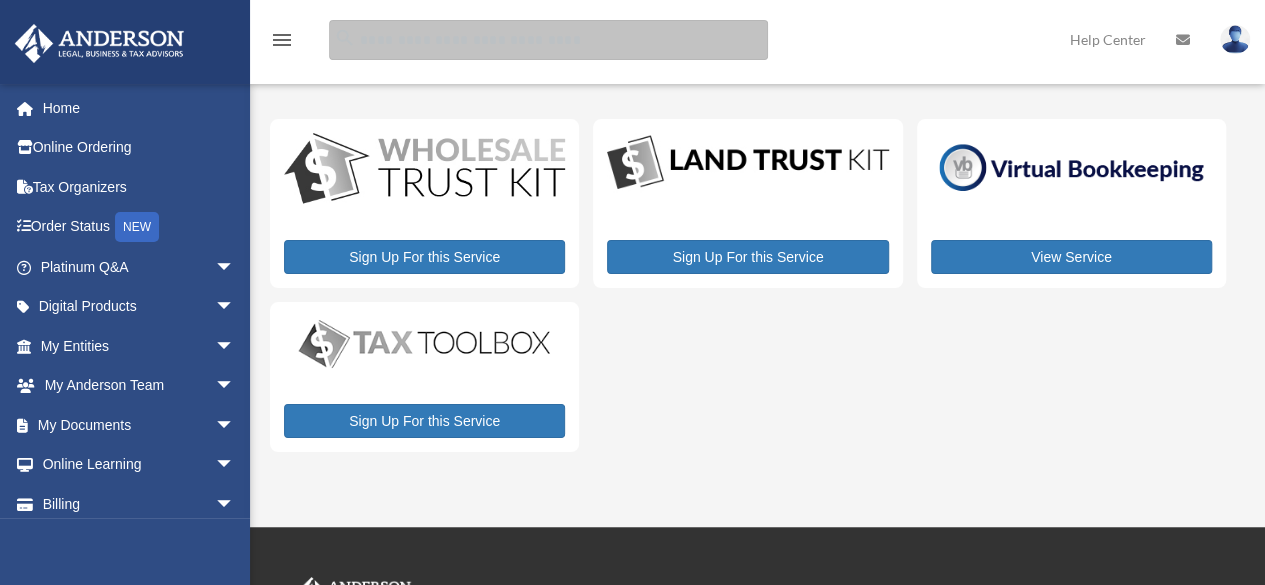click at bounding box center (548, 40) 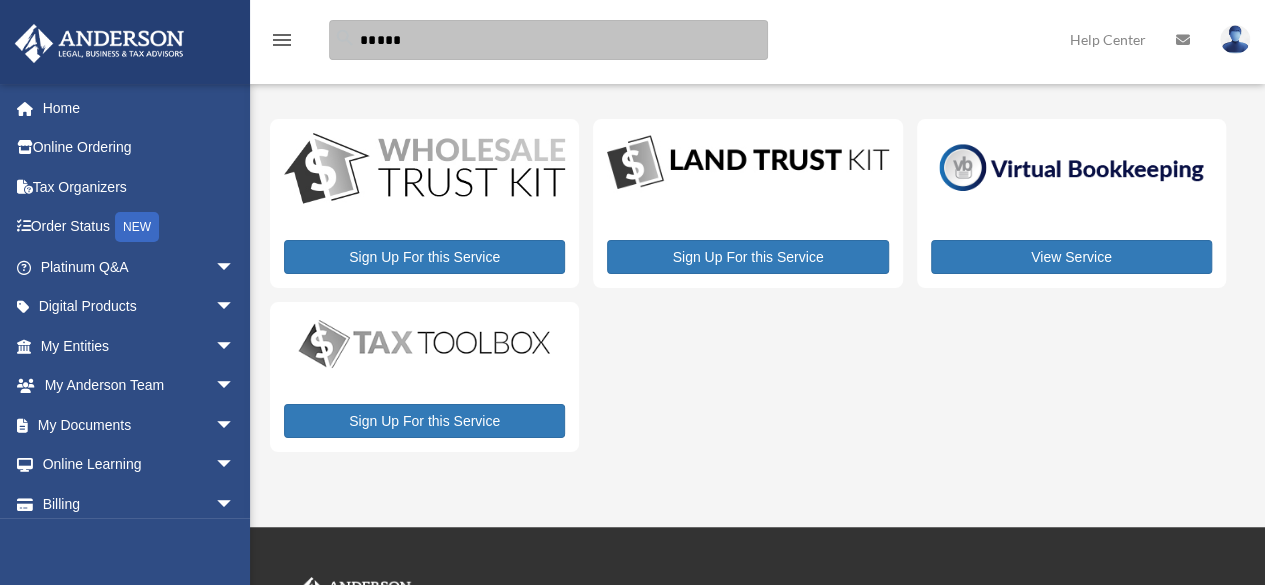 type on "*****" 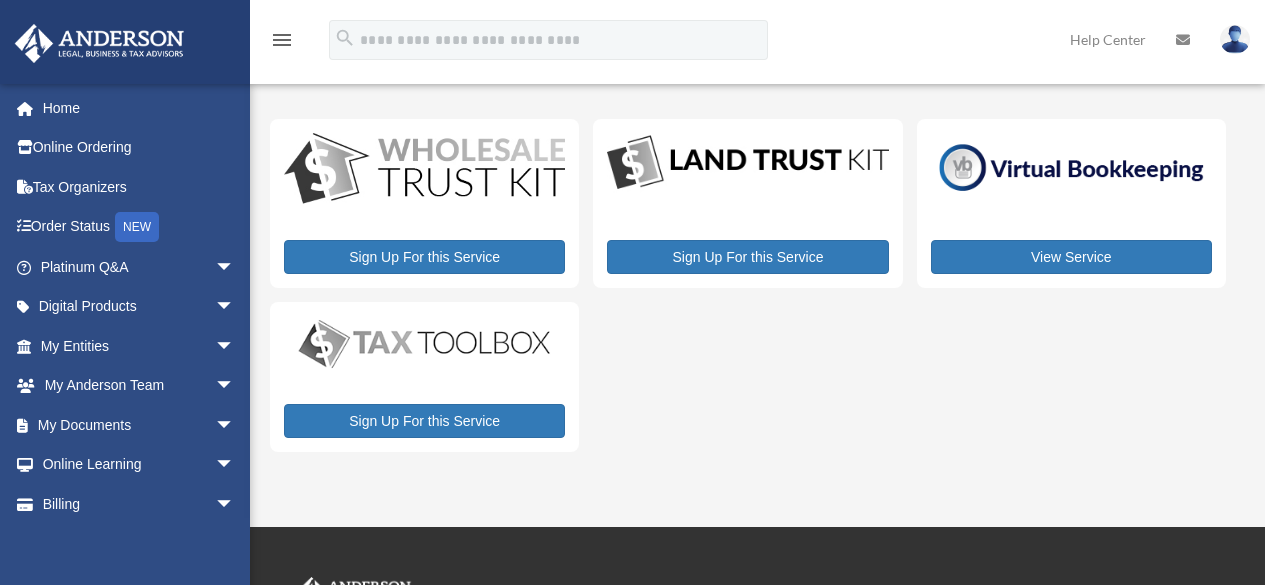 scroll, scrollTop: 0, scrollLeft: 0, axis: both 